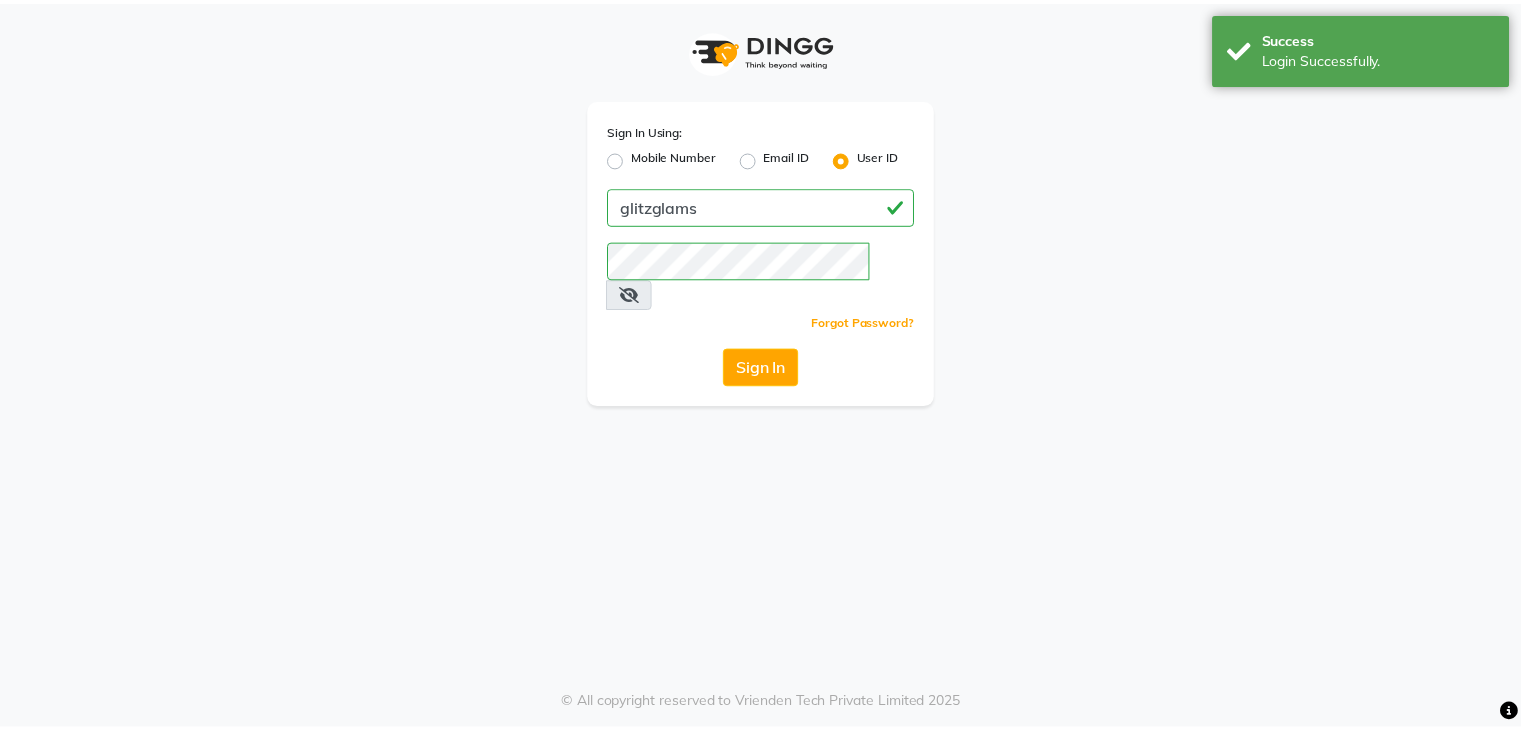 scroll, scrollTop: 0, scrollLeft: 0, axis: both 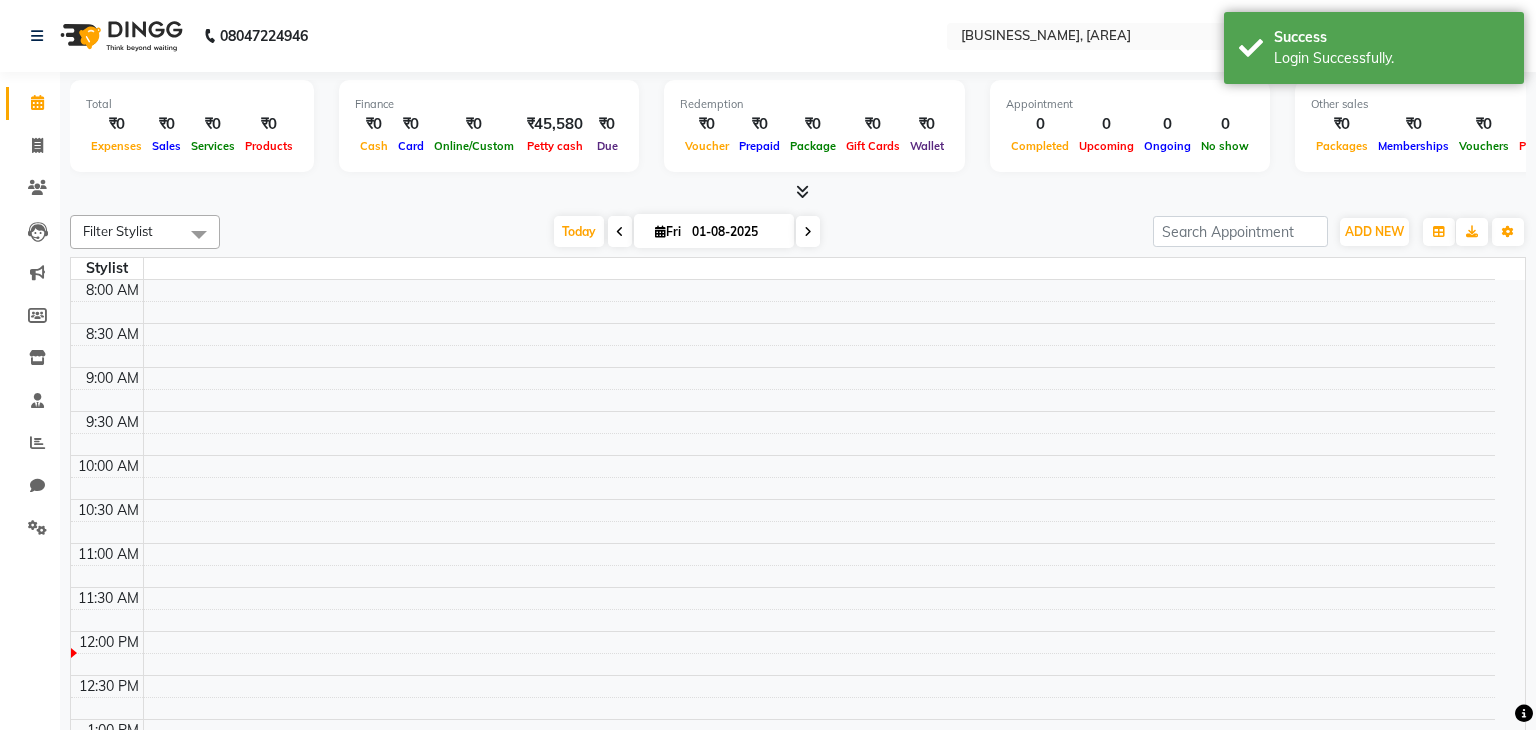 select on "en" 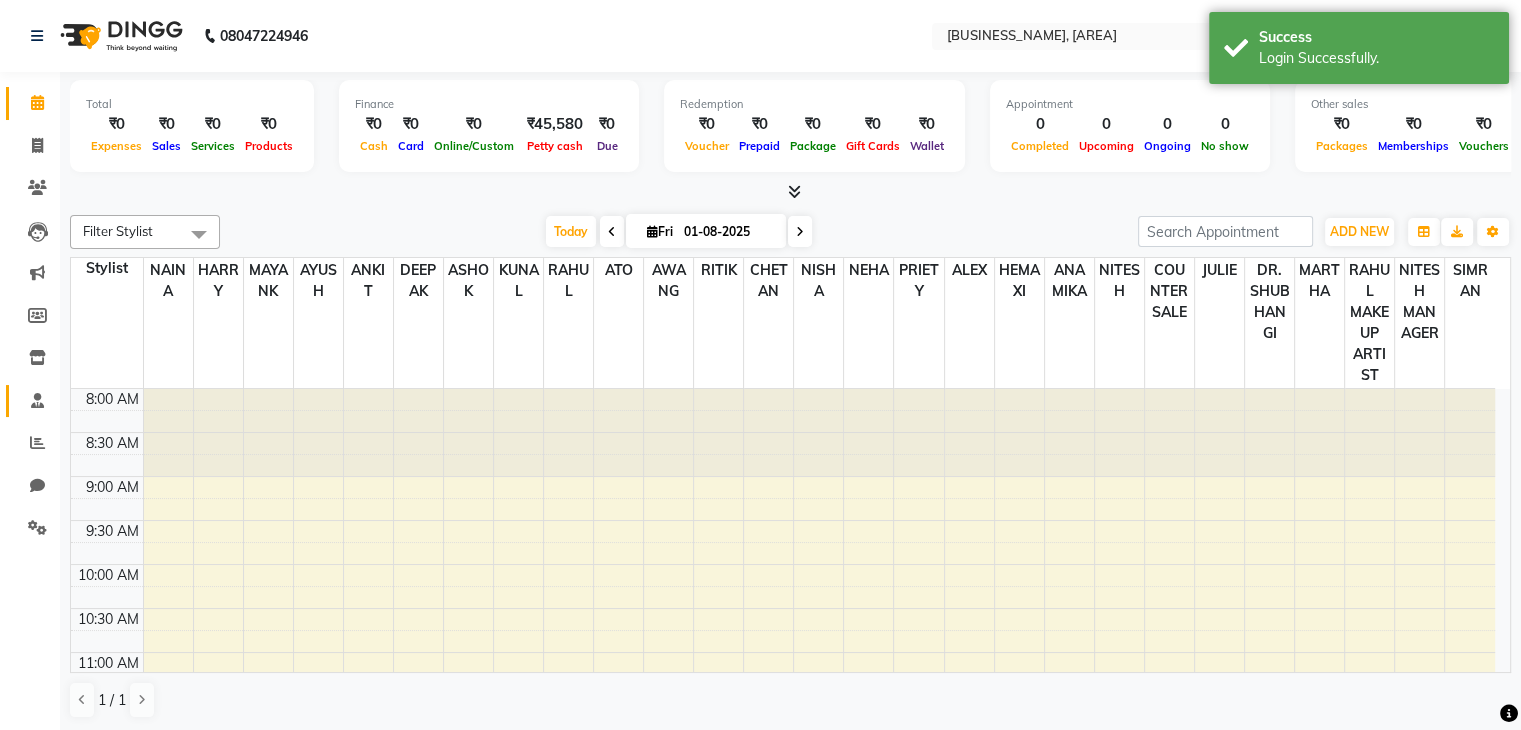 click on "Staff" 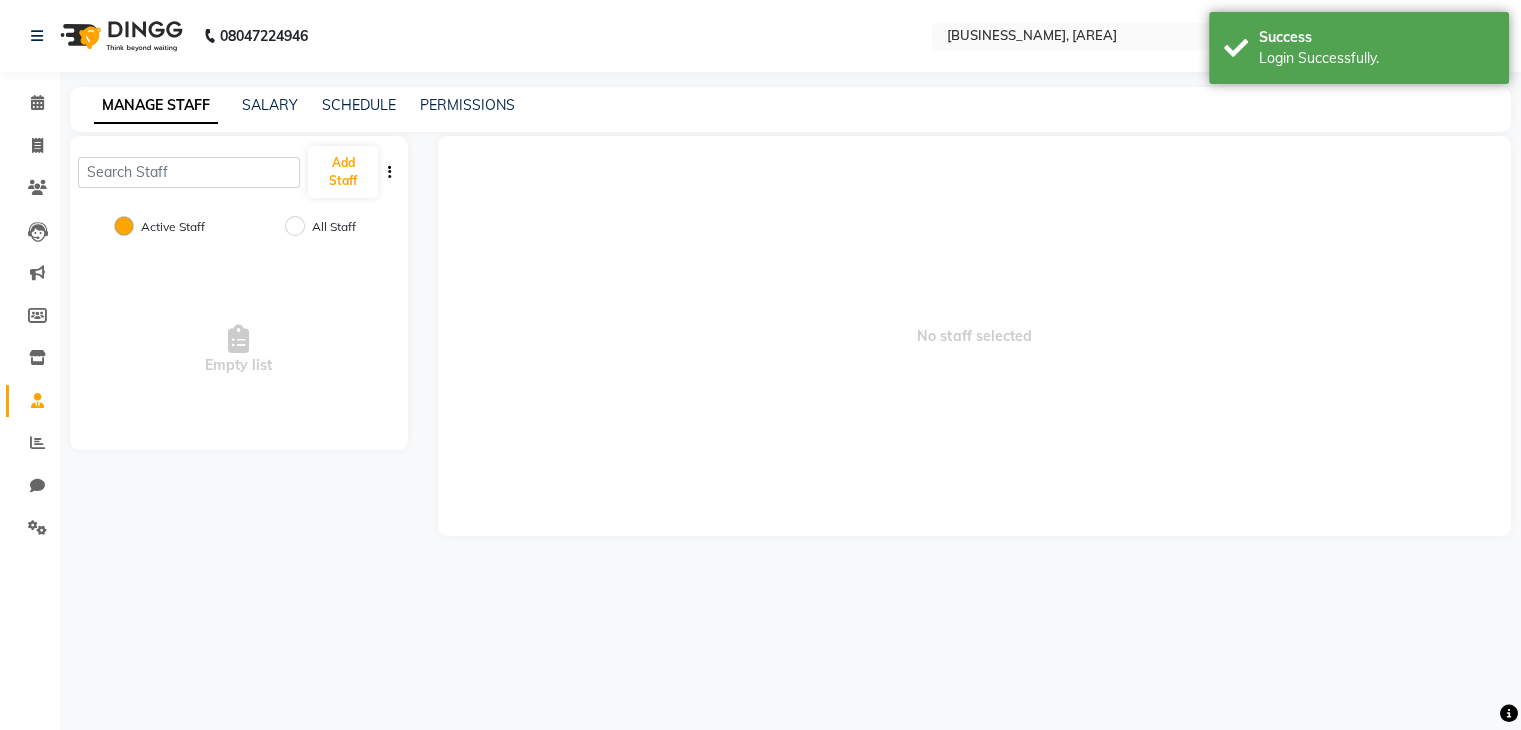 scroll, scrollTop: 0, scrollLeft: 0, axis: both 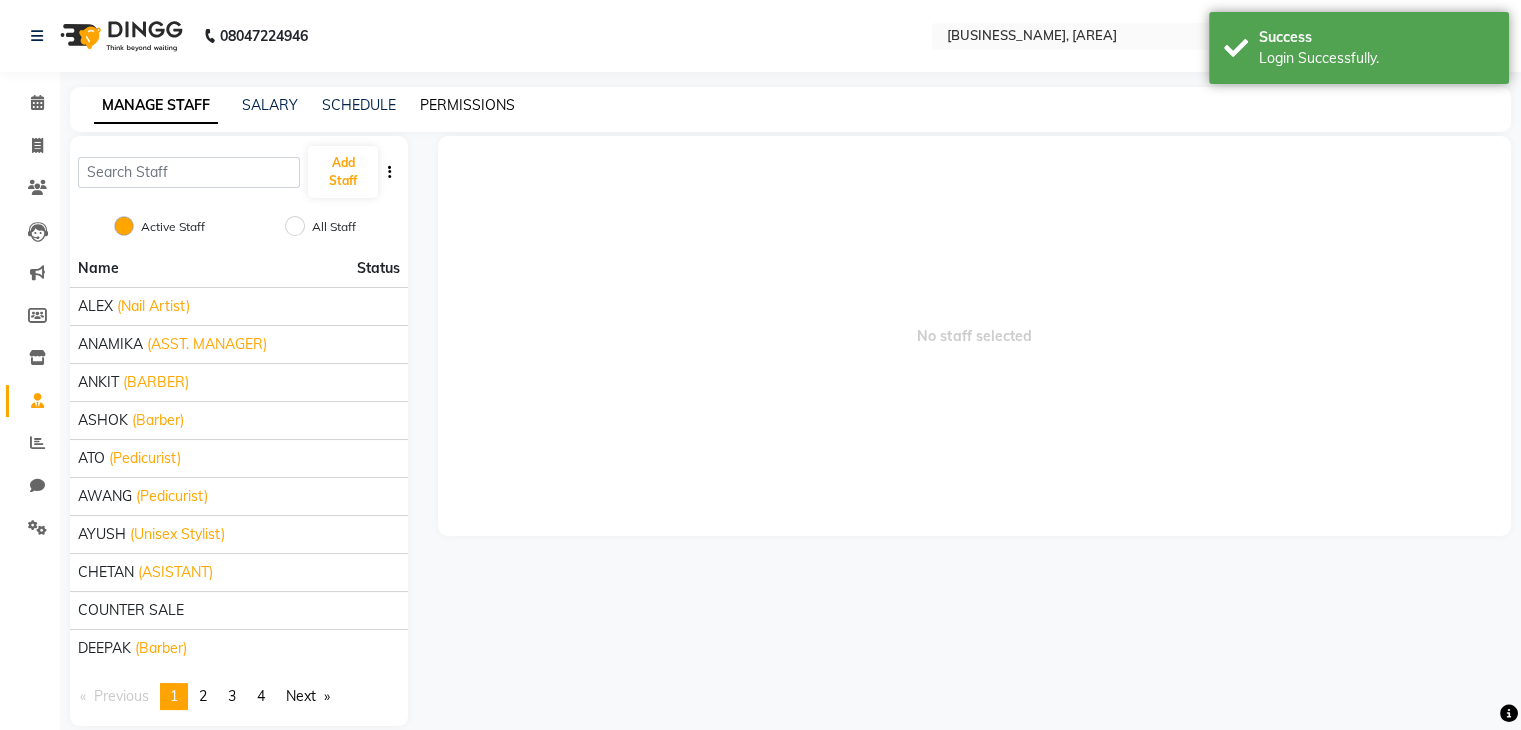 click on "PERMISSIONS" 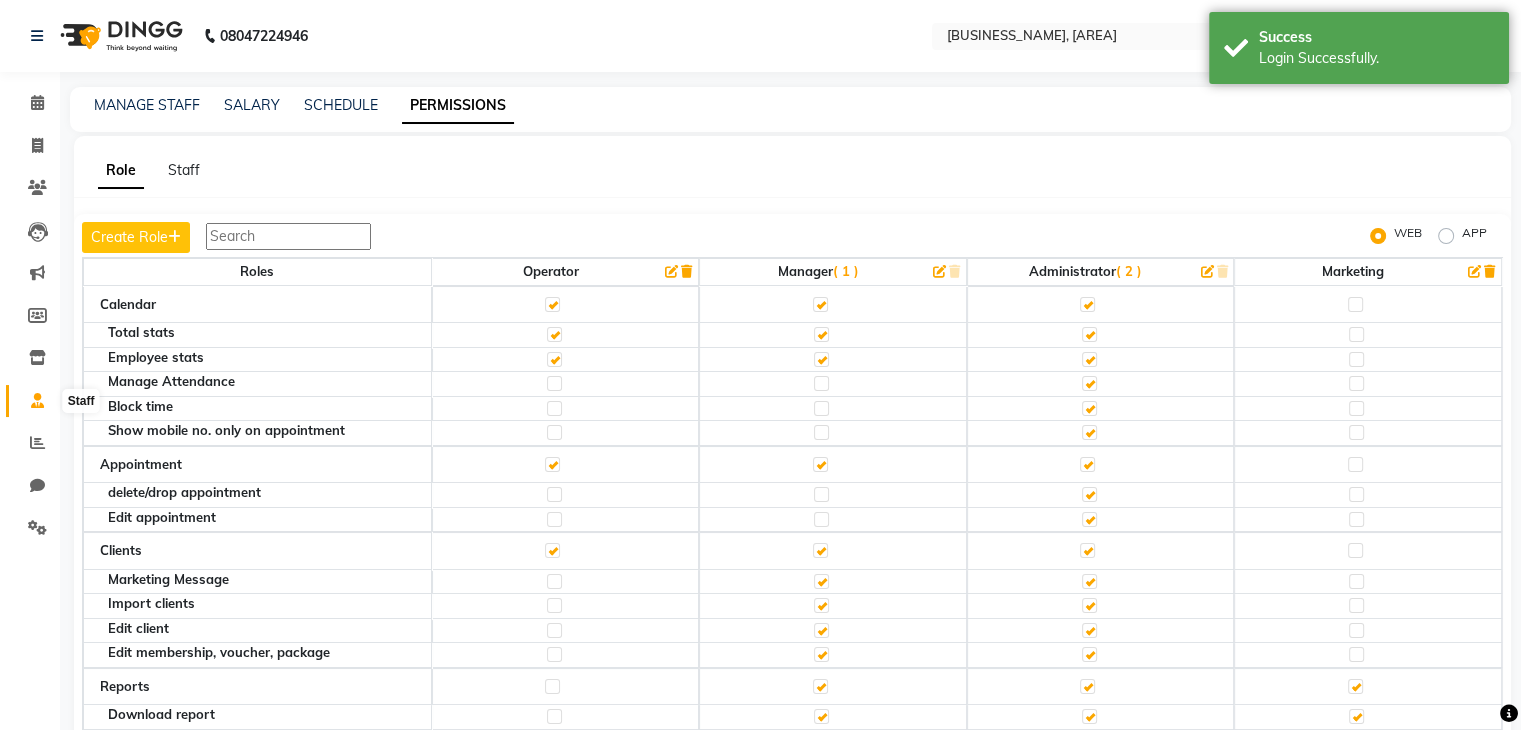 click 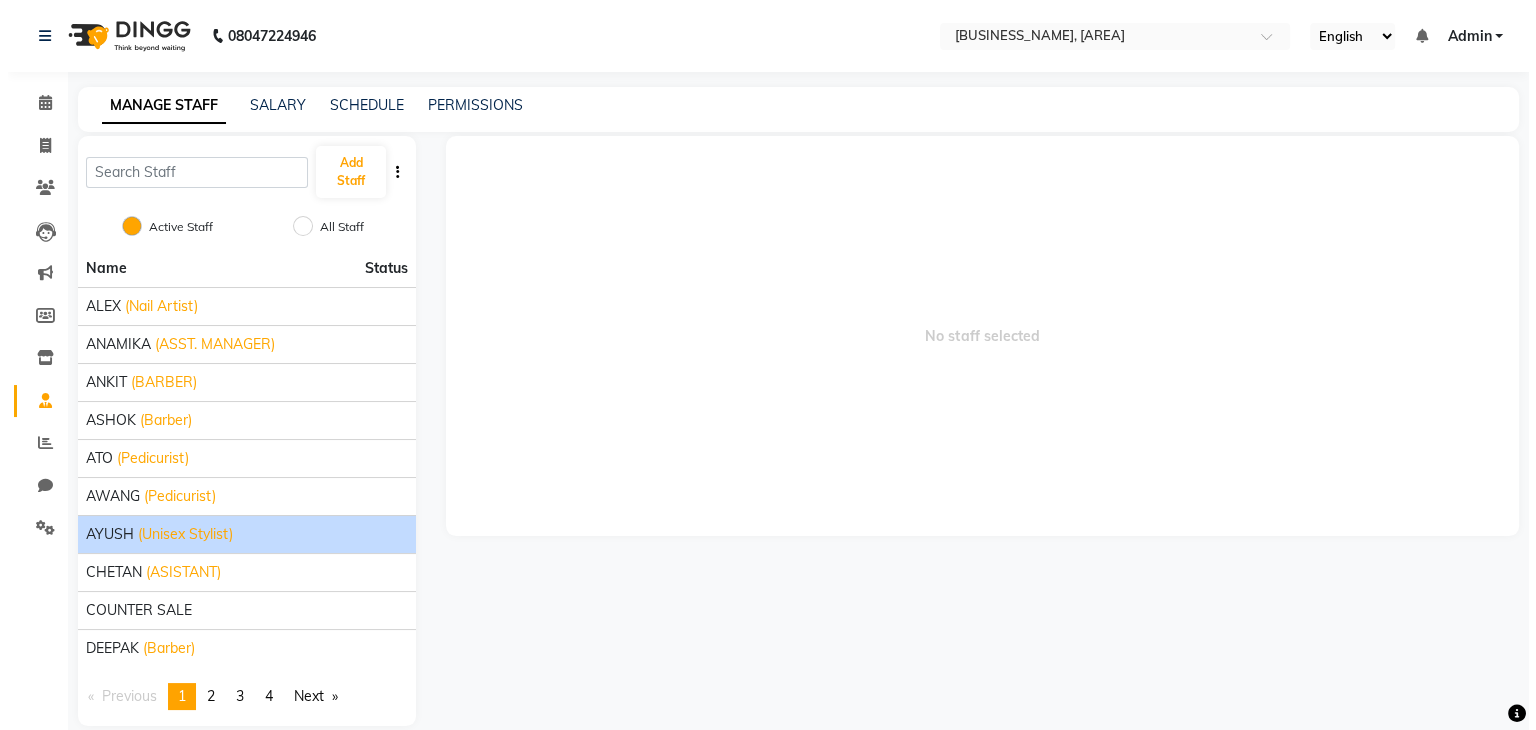 scroll, scrollTop: 24, scrollLeft: 0, axis: vertical 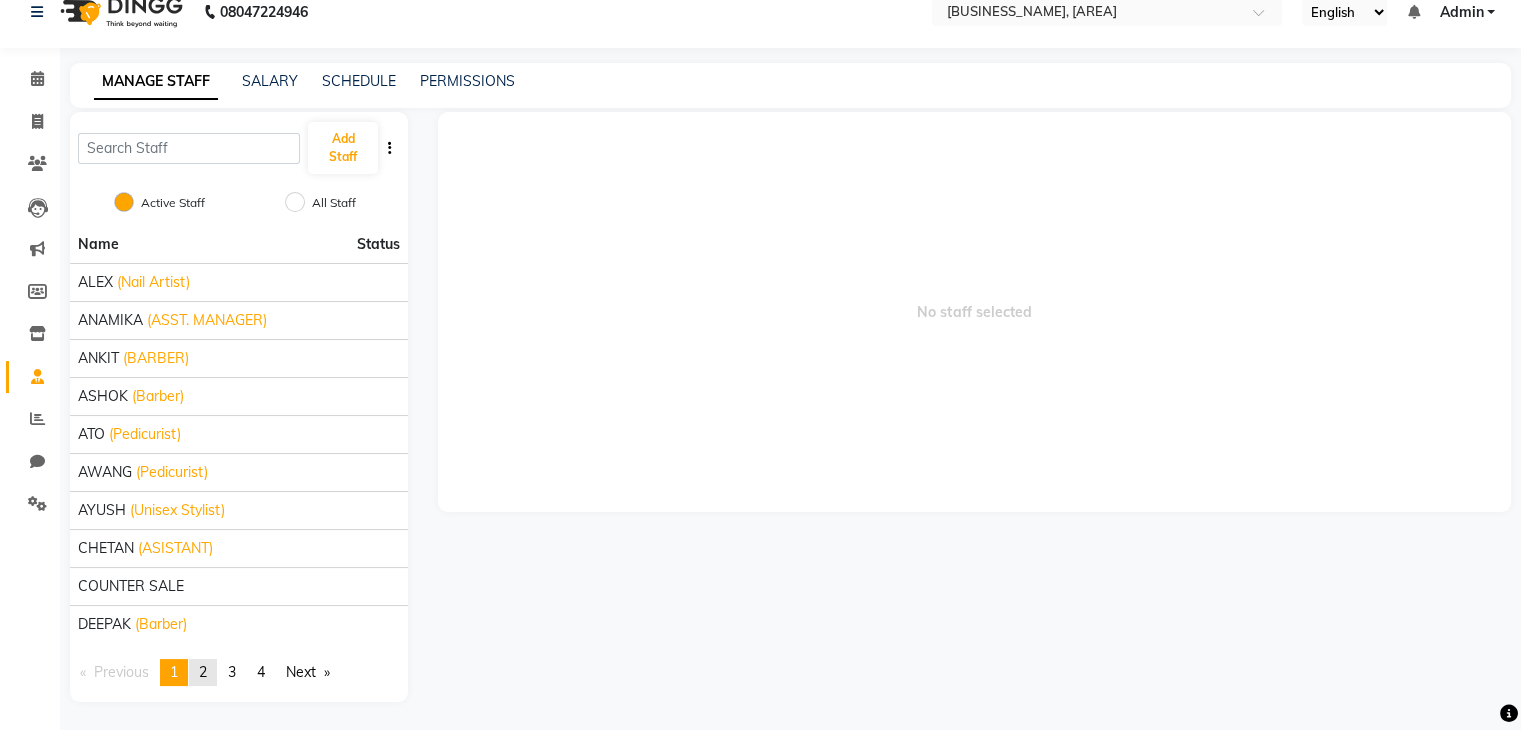 click on "2" at bounding box center [203, 672] 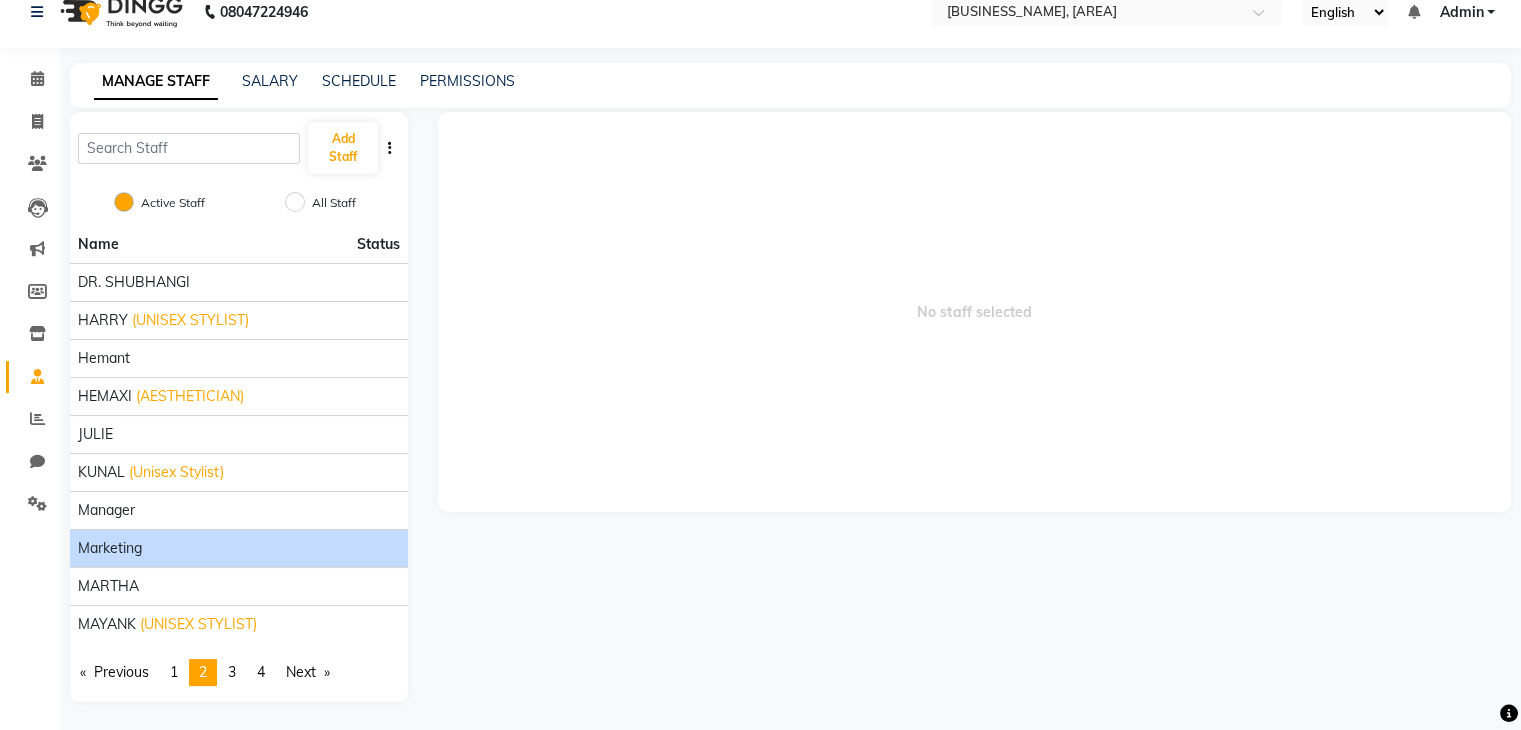 click on "Marketing" 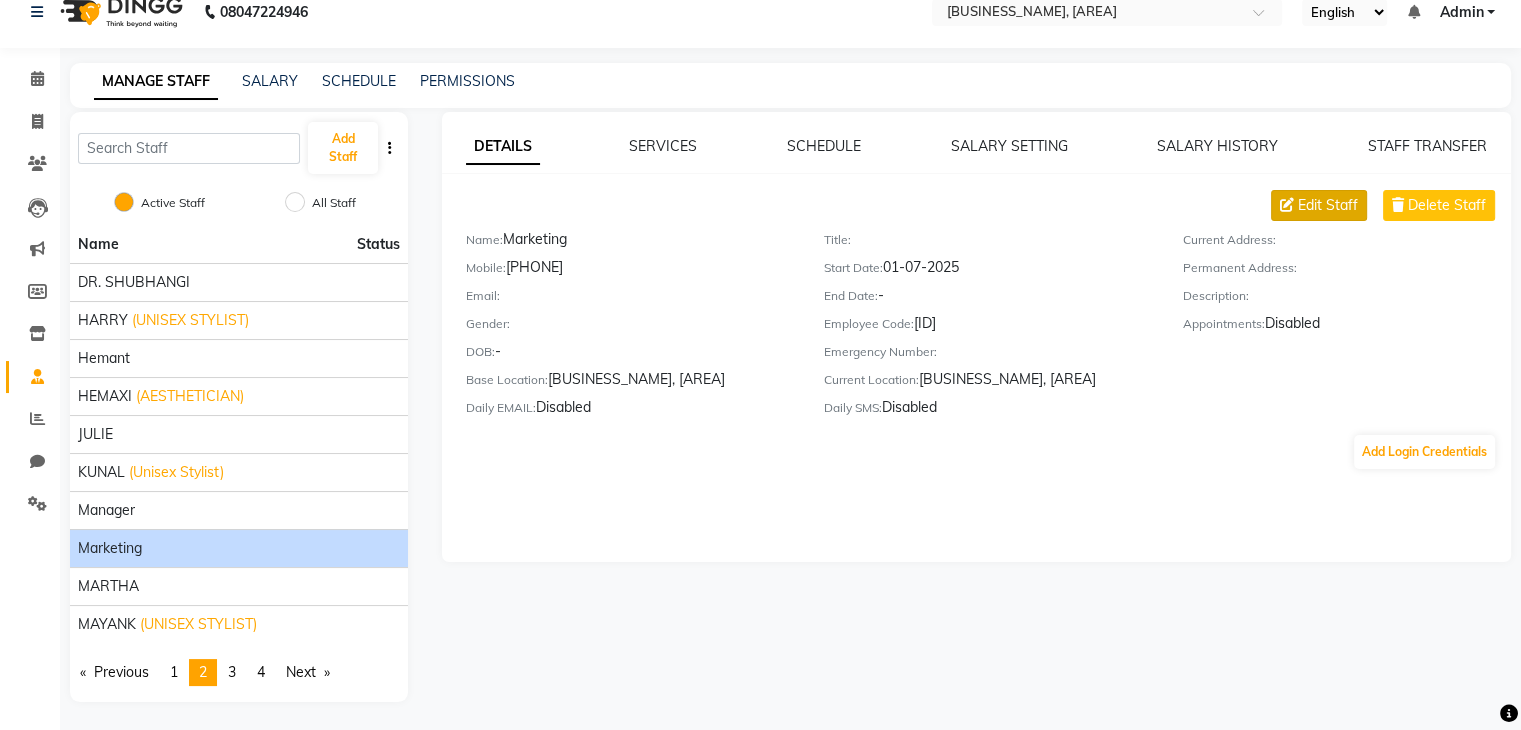 click on "Edit Staff" 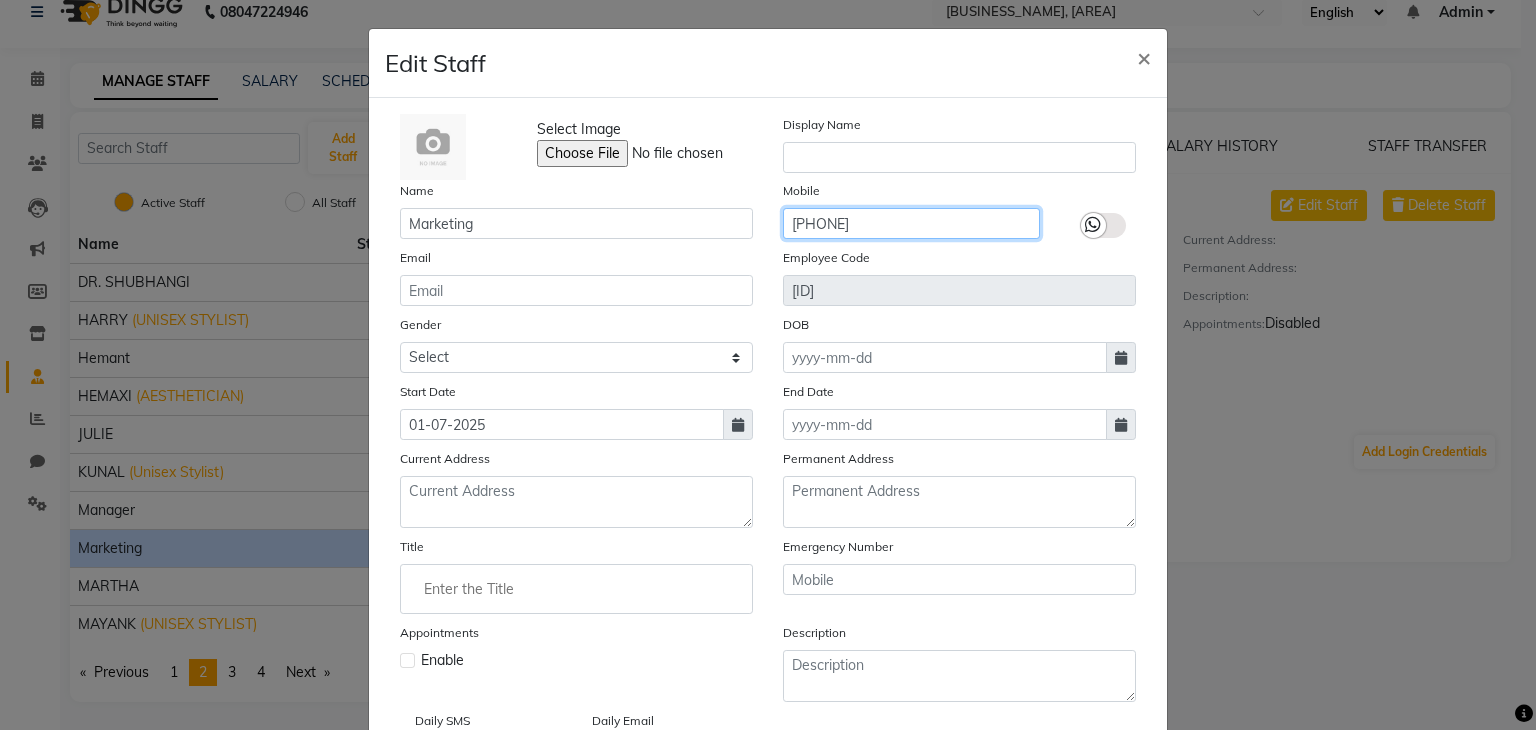 click on "[PHONE]" 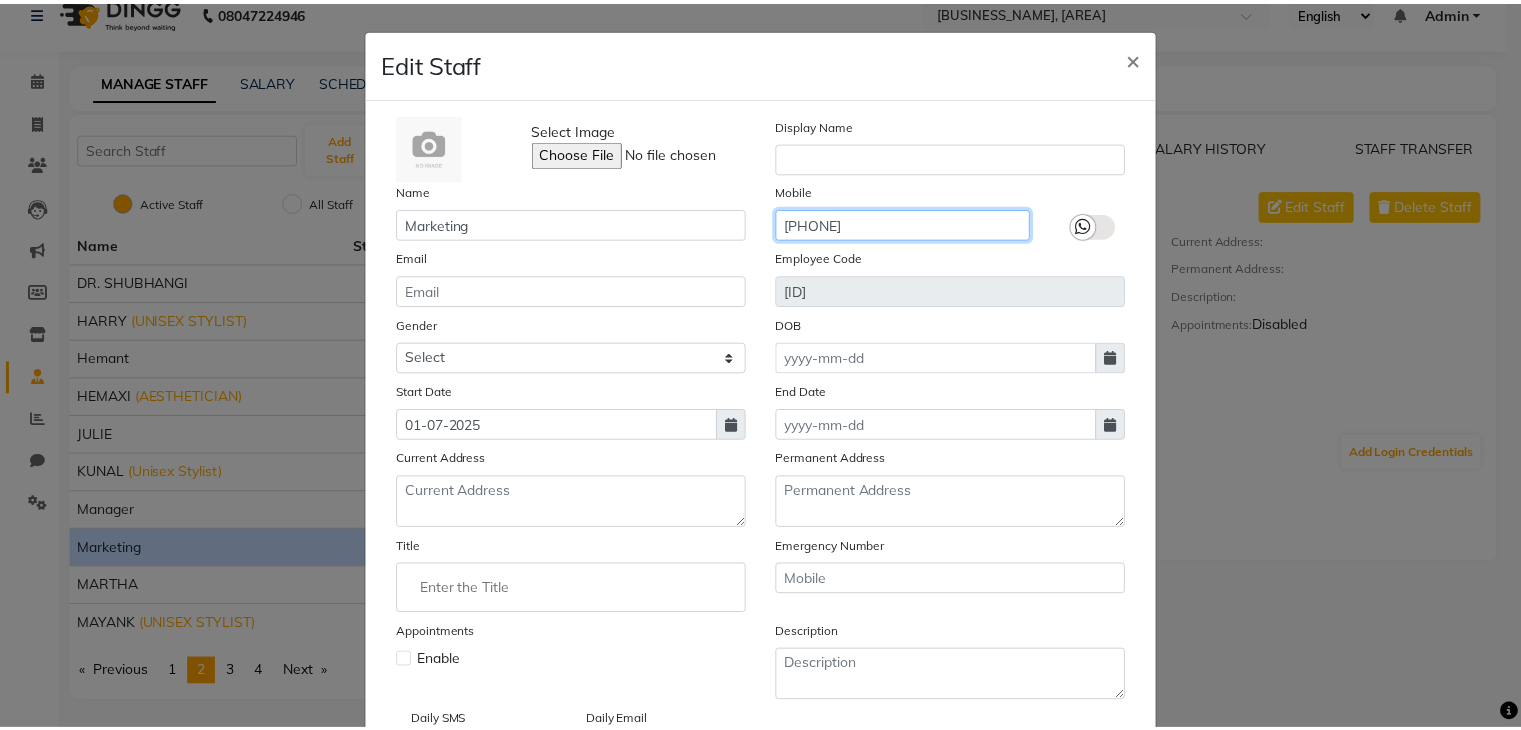scroll, scrollTop: 160, scrollLeft: 0, axis: vertical 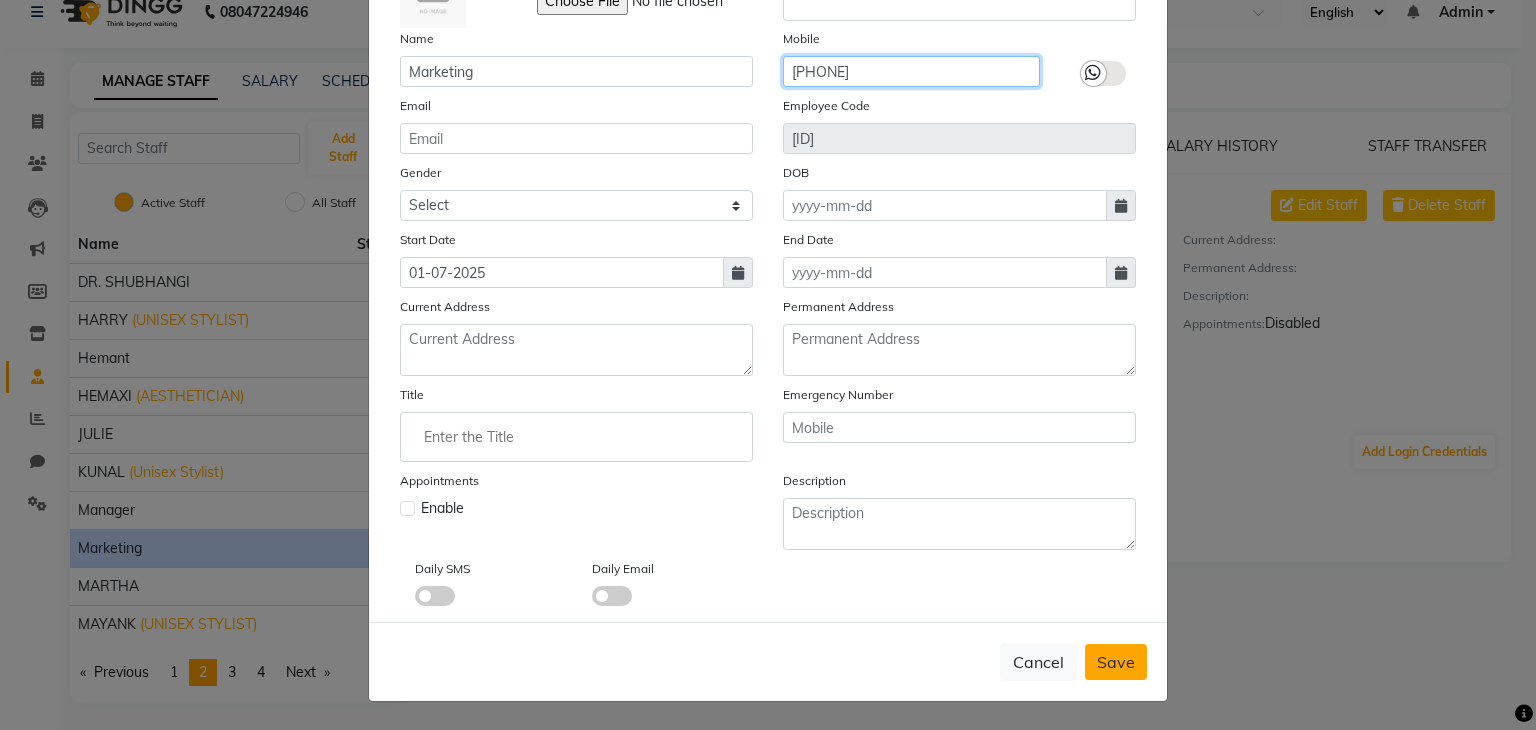 type on "[PHONE]" 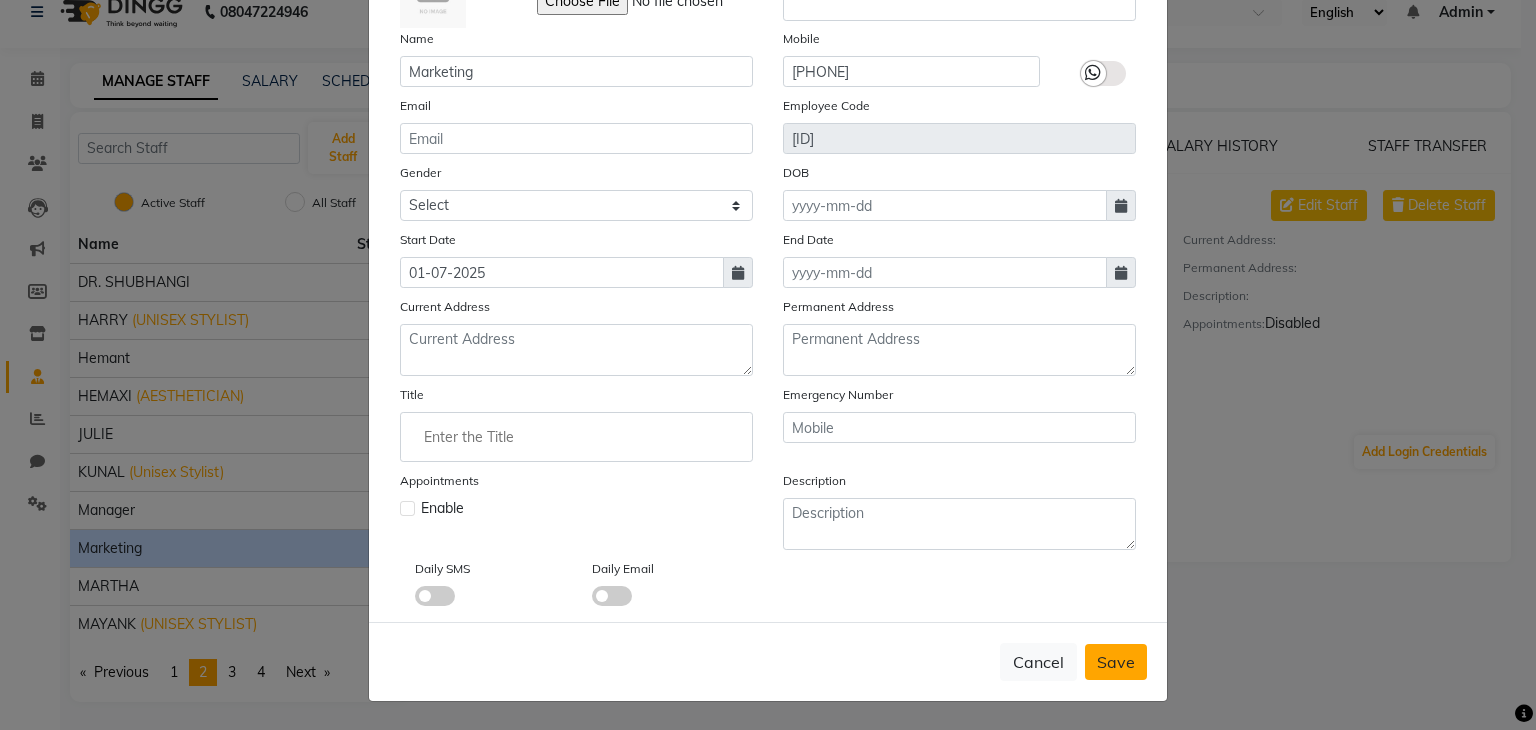 click on "Save" at bounding box center (1116, 662) 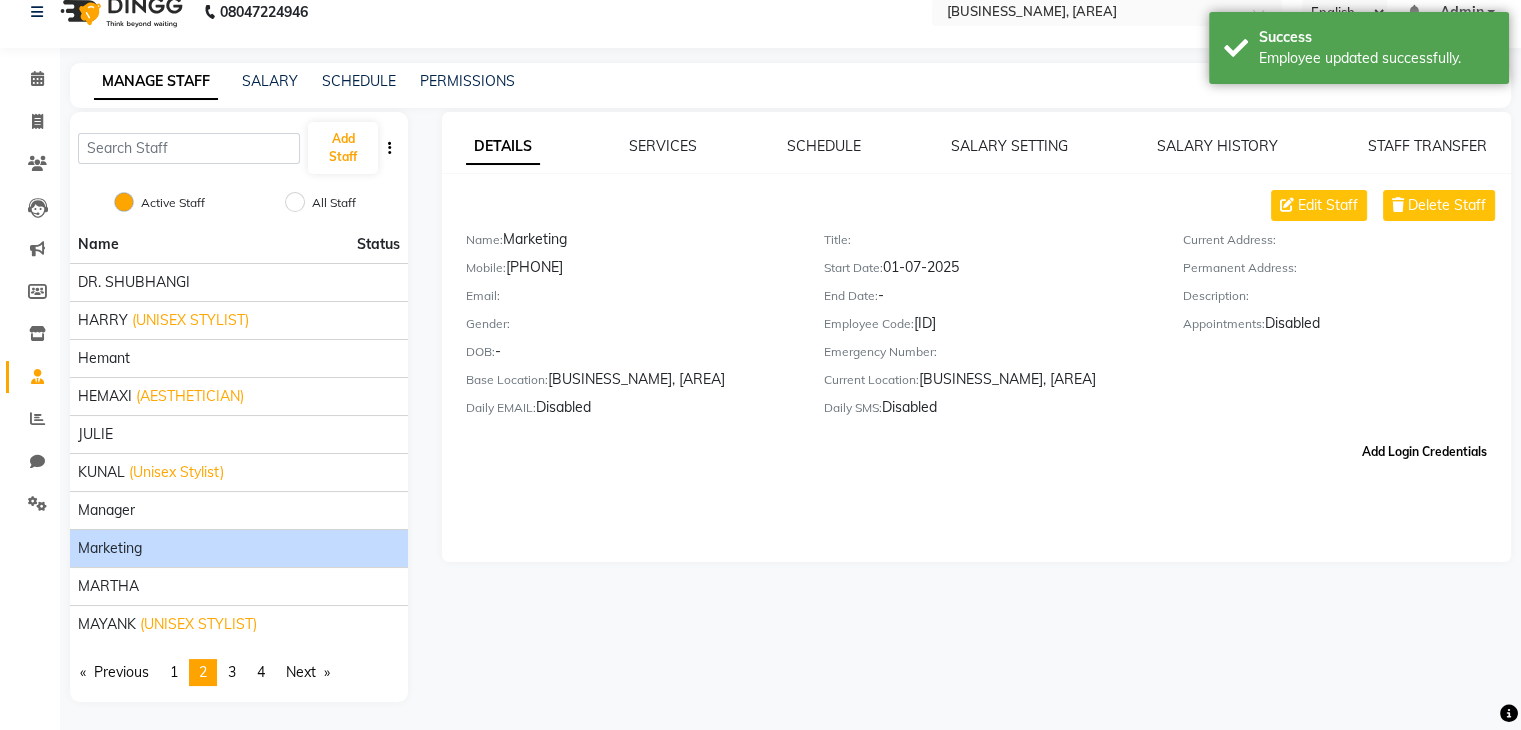 click on "Add Login Credentials" 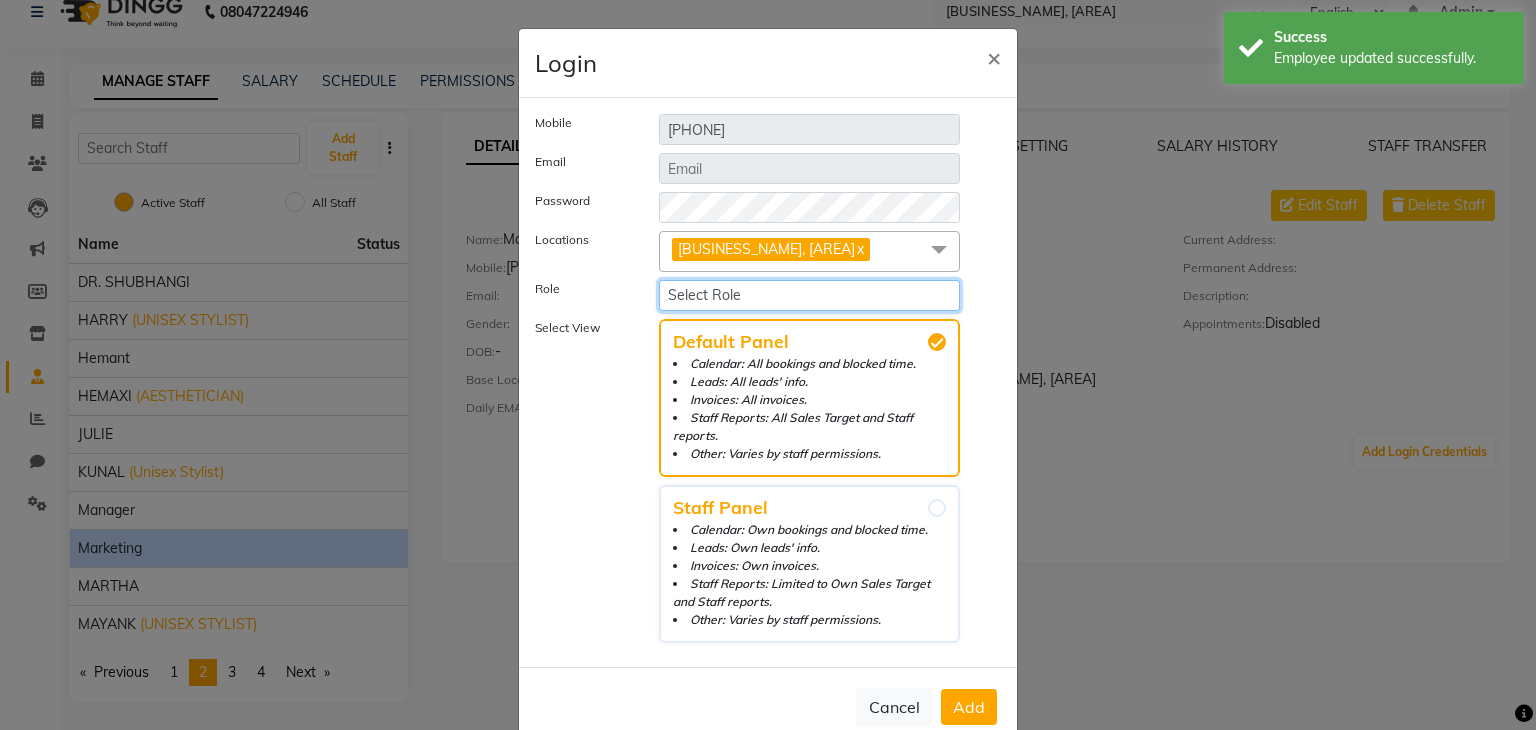 click on "Select Role Operator Manager Administrator Marketing" 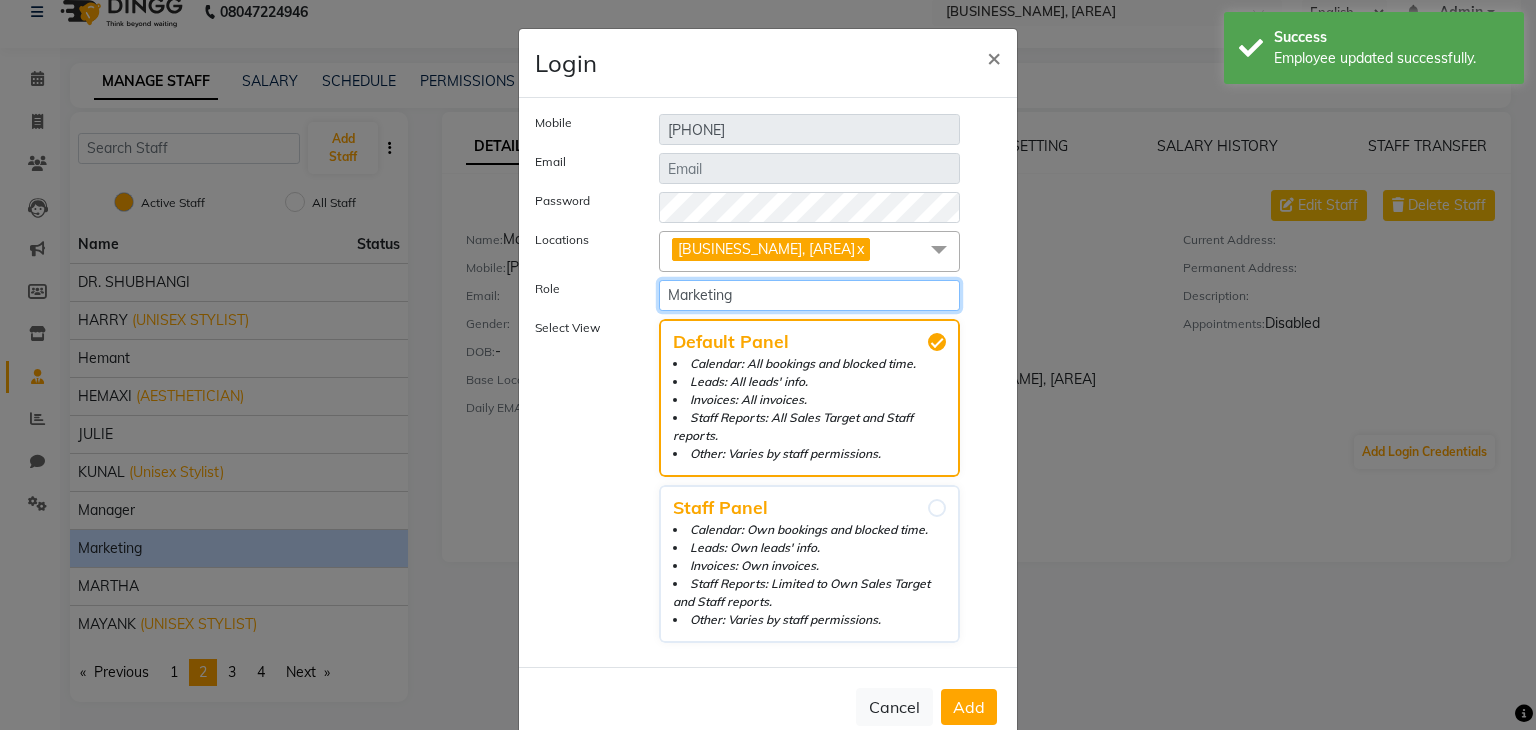 click on "Select Role Operator Manager Administrator Marketing" 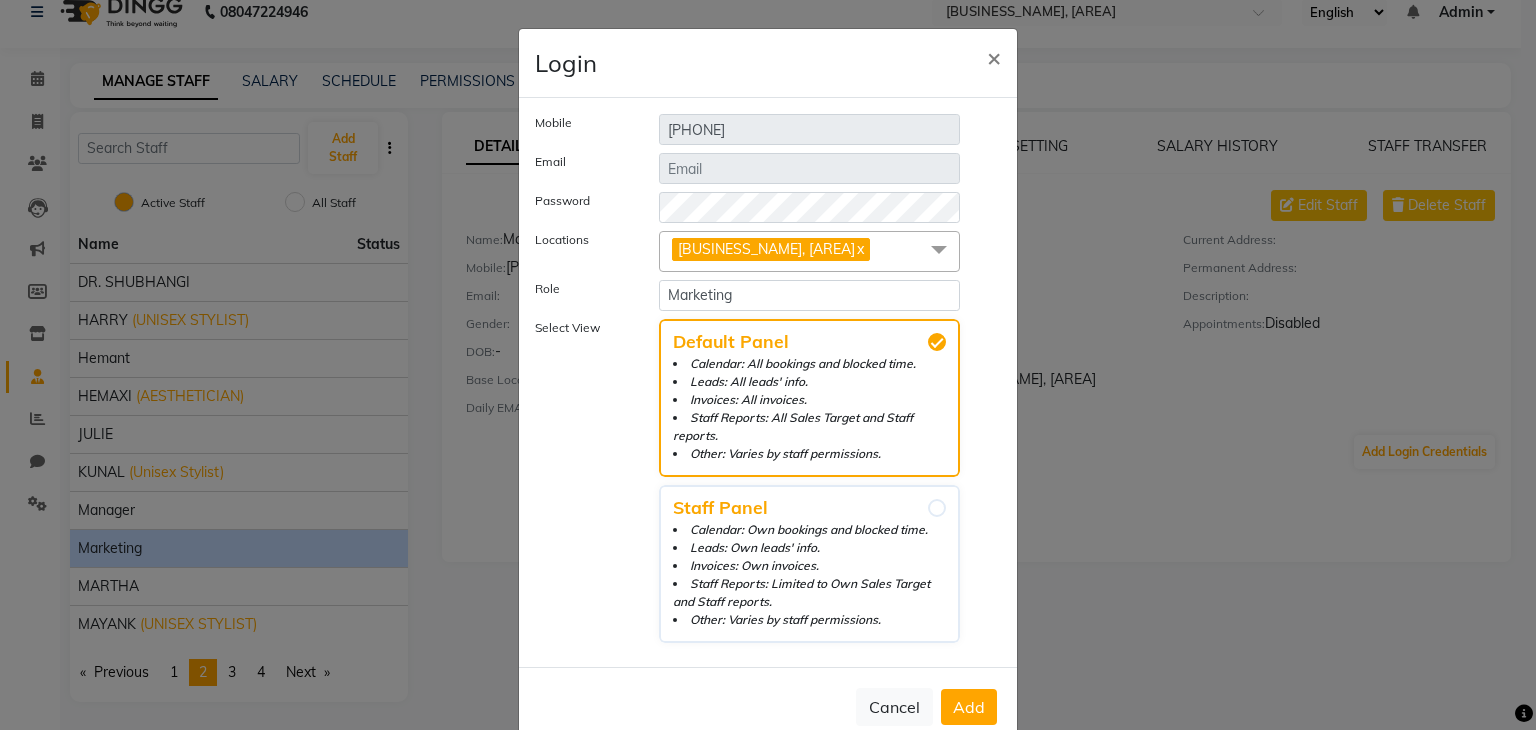click on "Add" 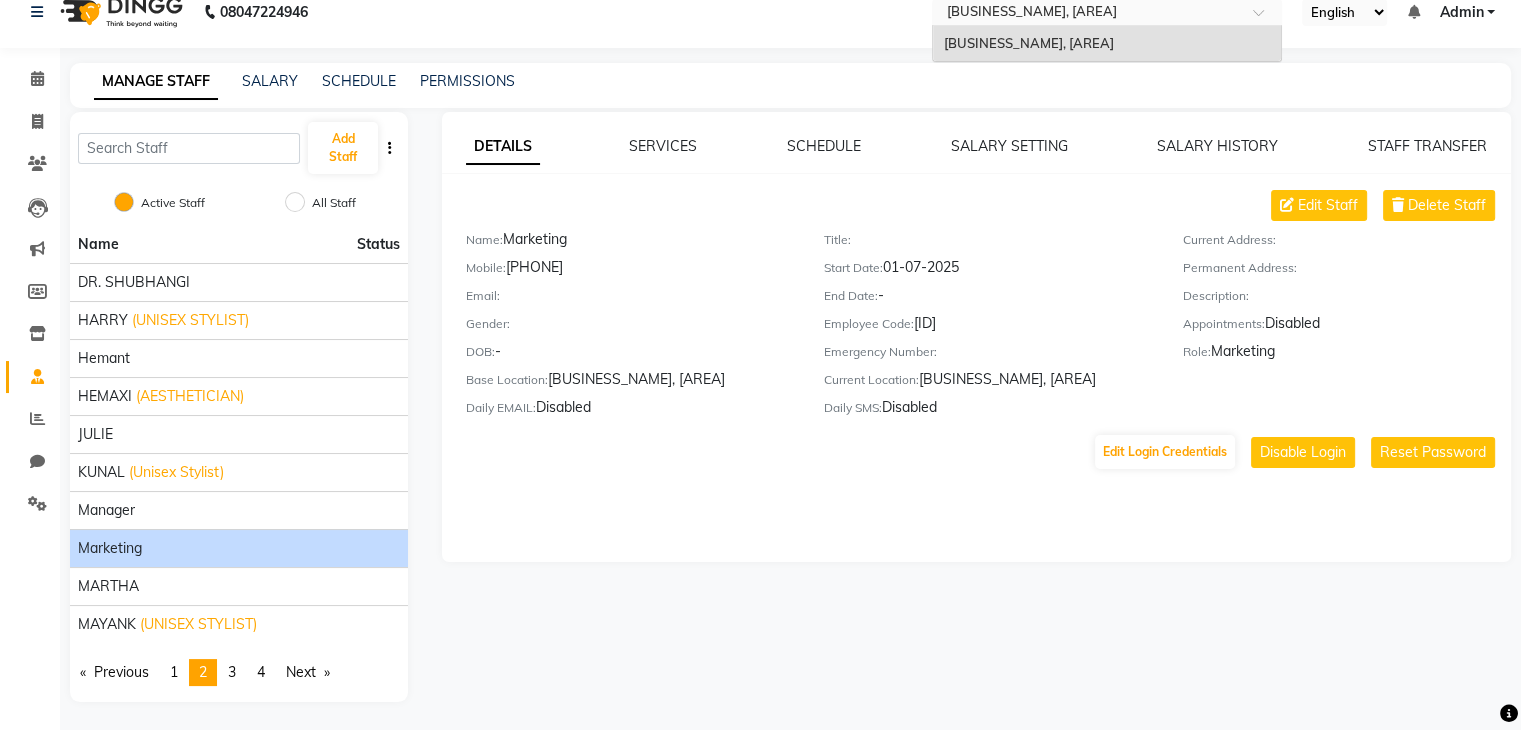 click at bounding box center (1087, 14) 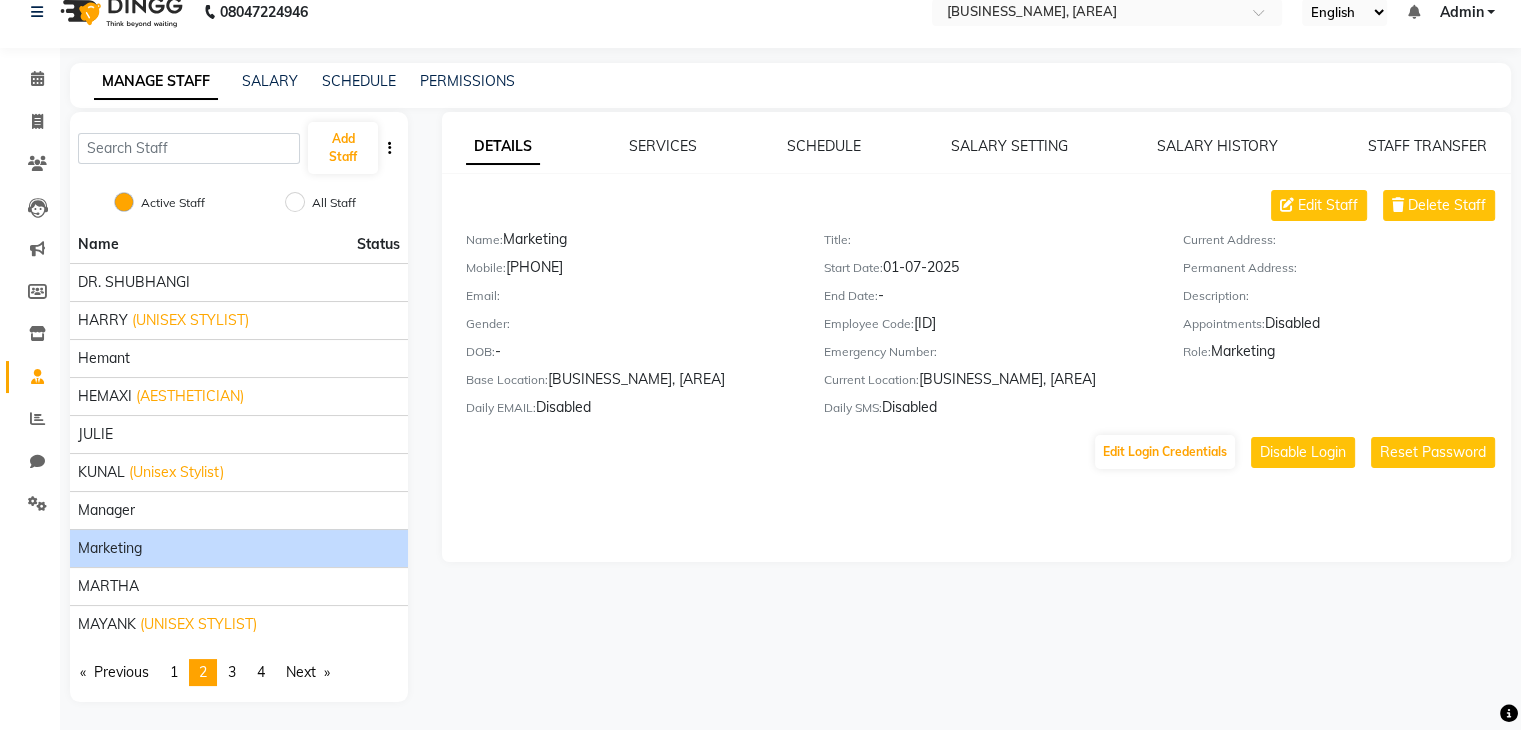 click on "MANAGE STAFF SALARY SCHEDULE PERMISSIONS" 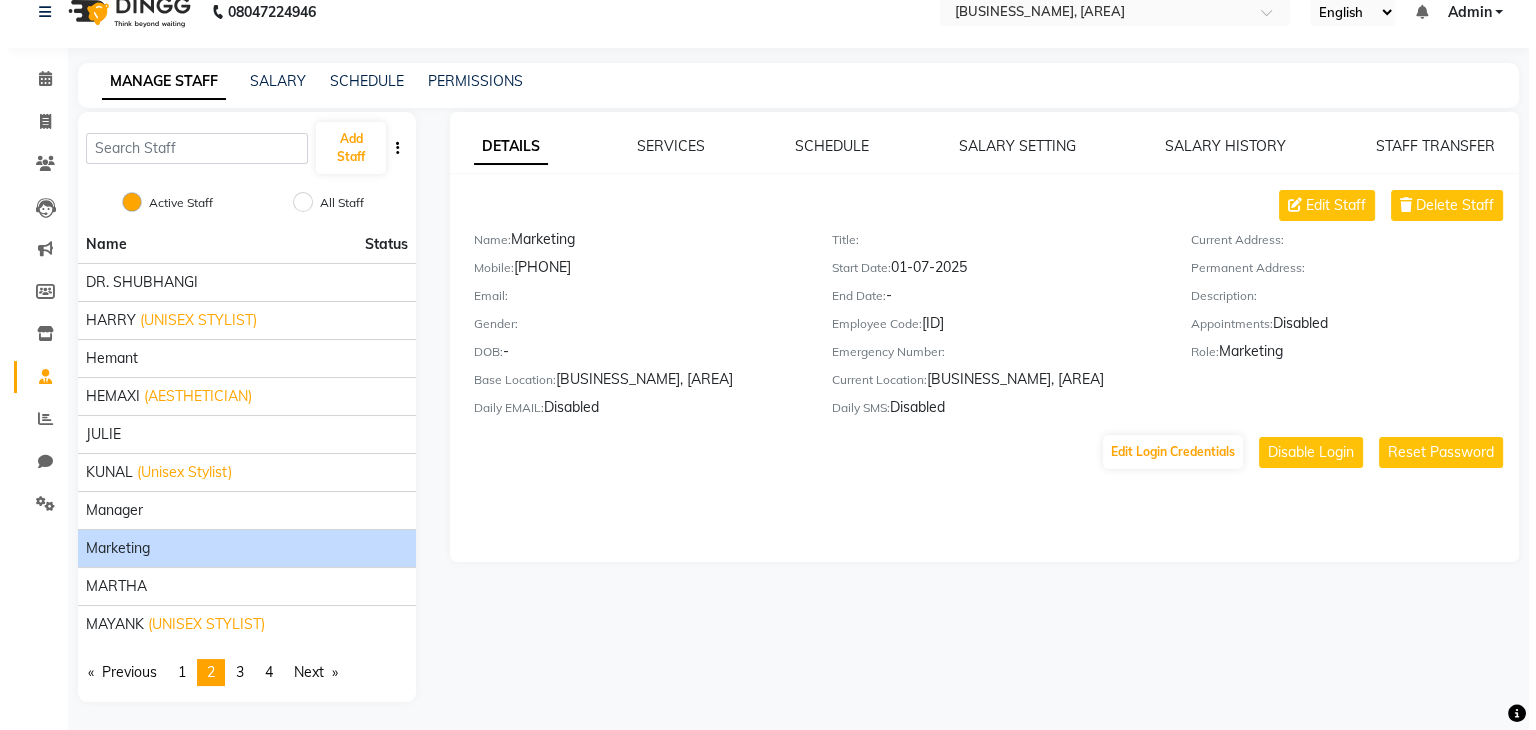 scroll, scrollTop: 0, scrollLeft: 0, axis: both 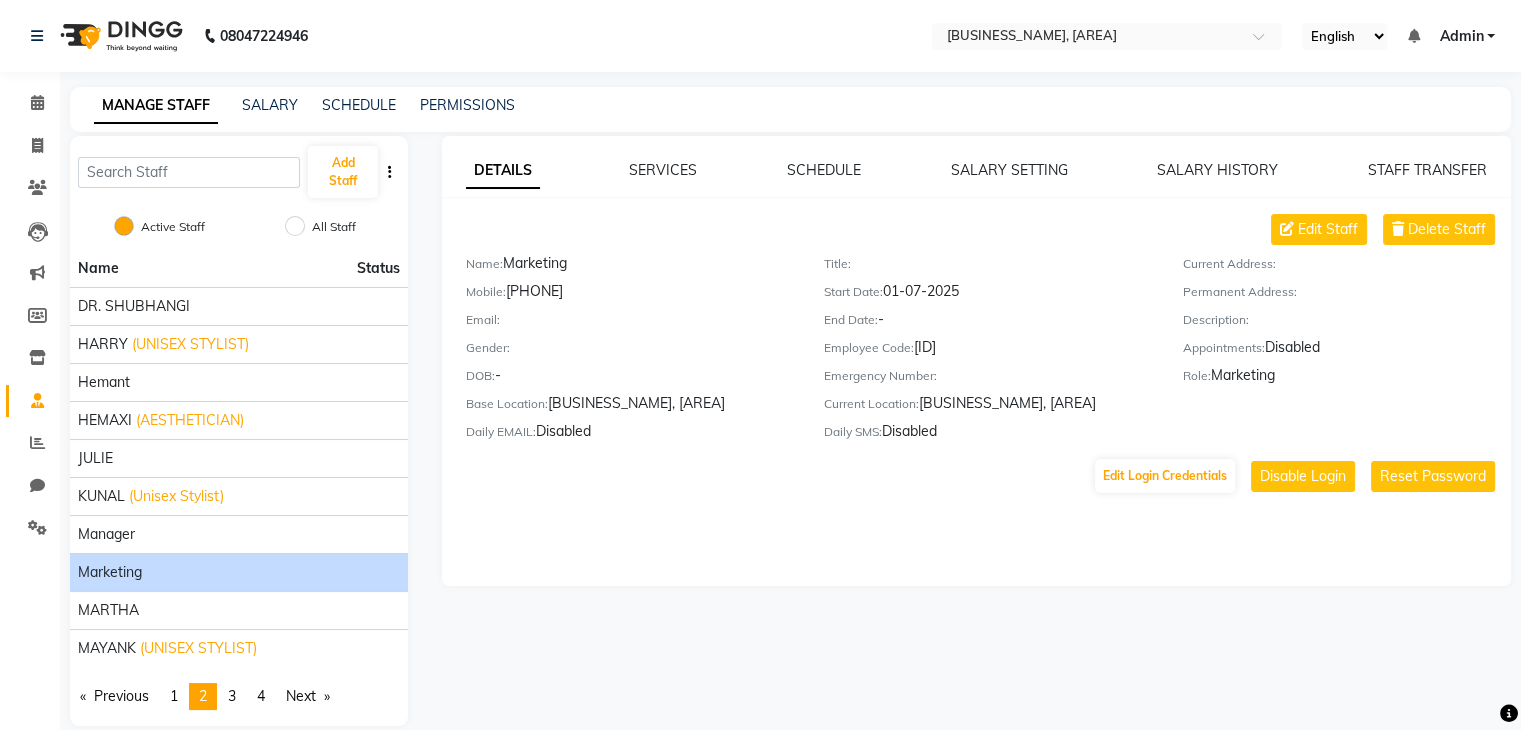 click on "Admin" at bounding box center [1461, 36] 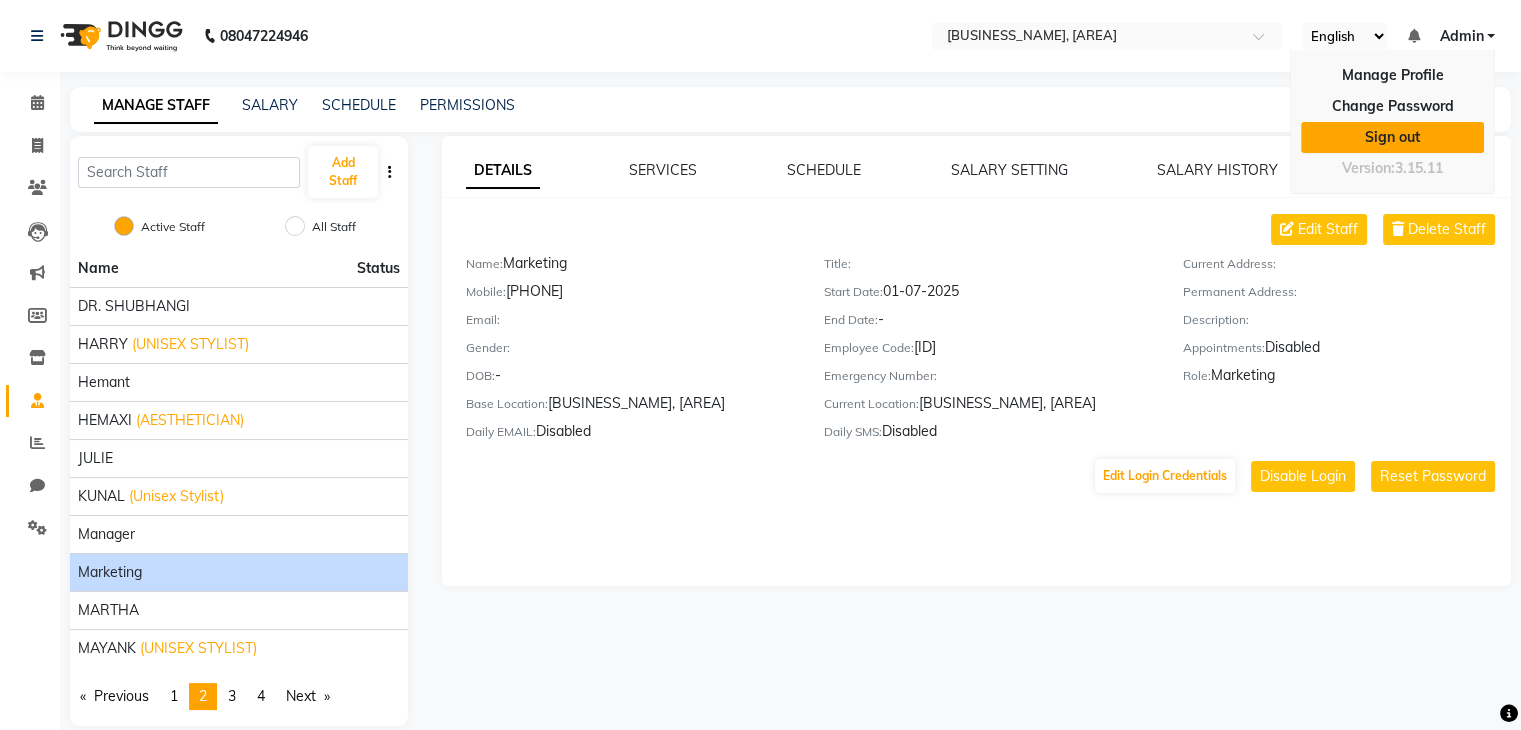 click on "Sign out" at bounding box center (1392, 137) 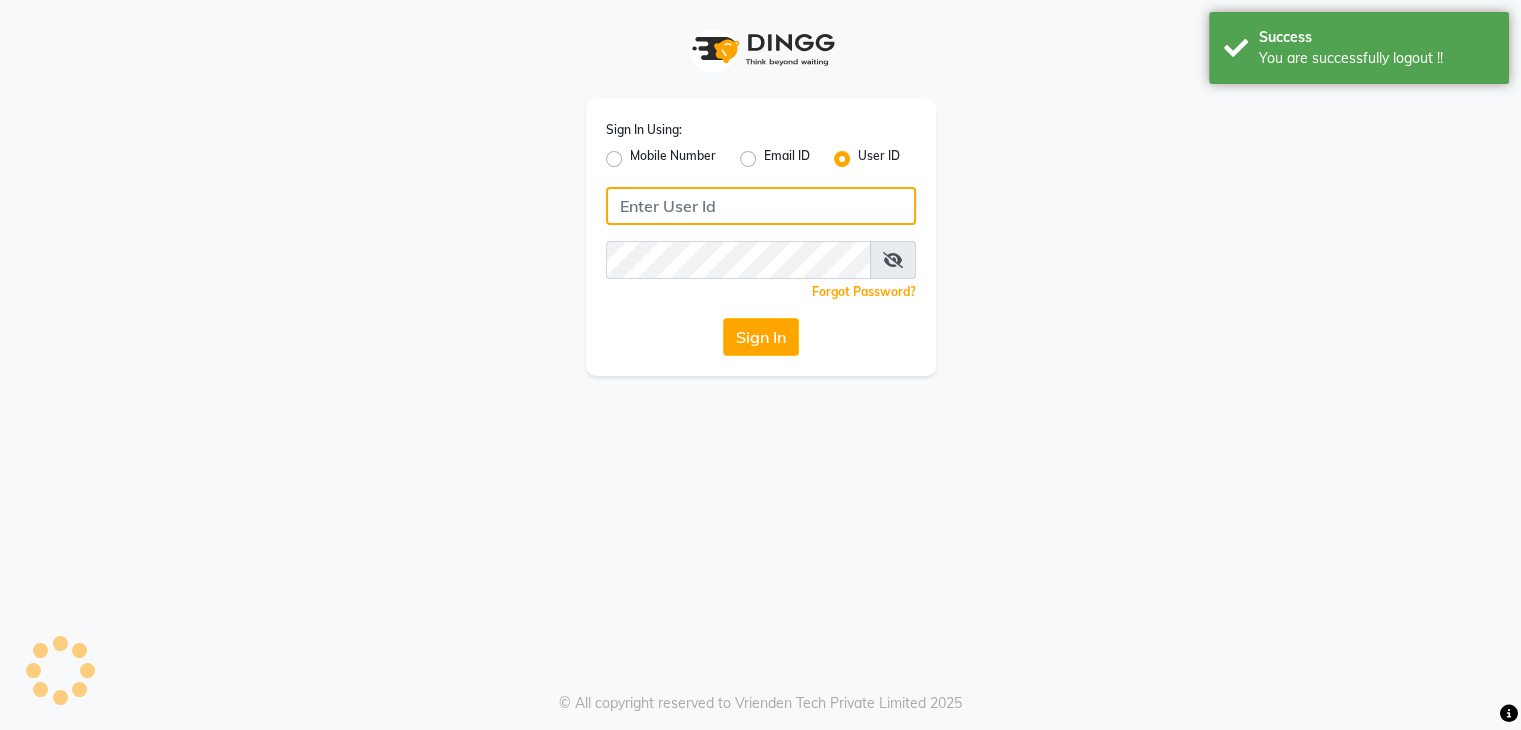 type on "9850407724" 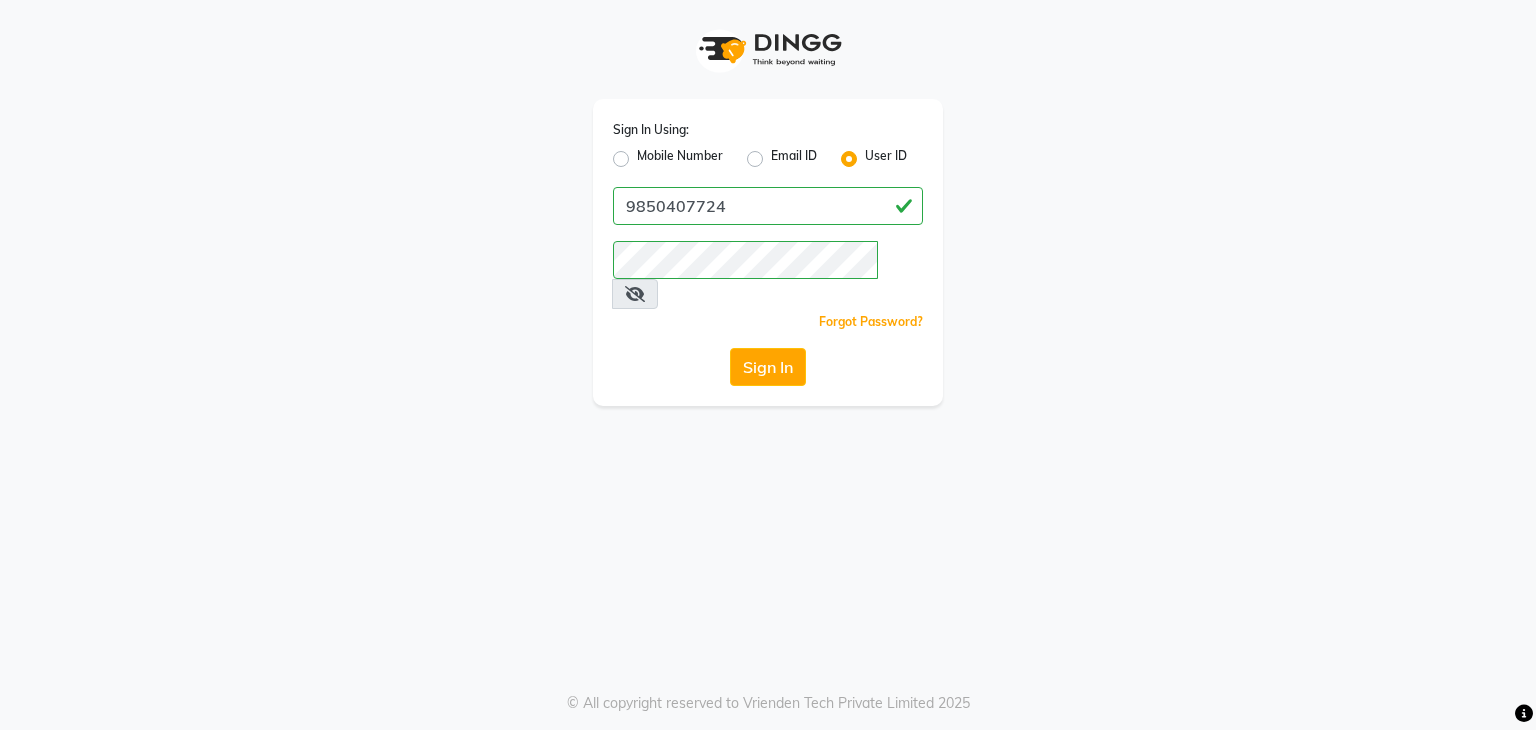 click on "Mobile Number" 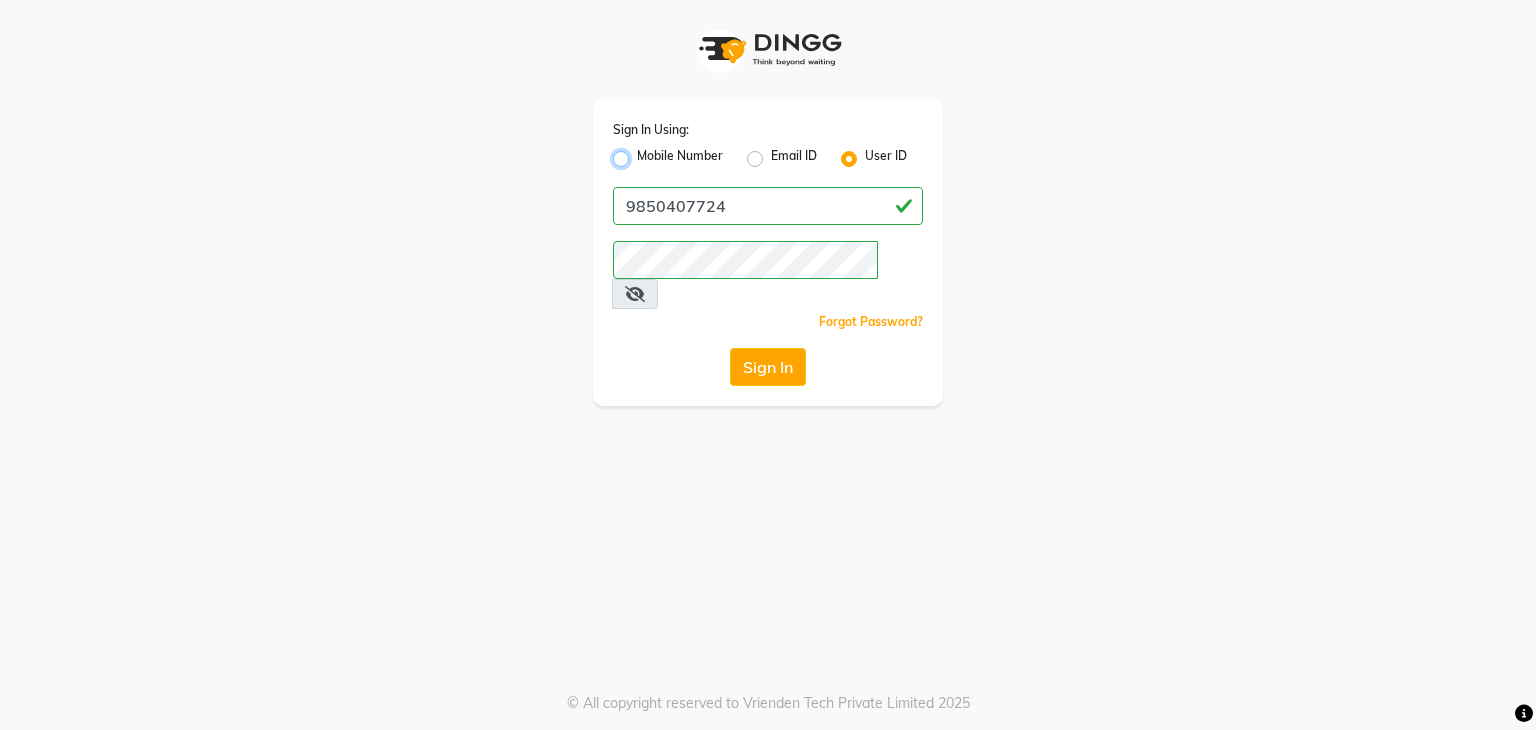 click on "Mobile Number" at bounding box center [643, 153] 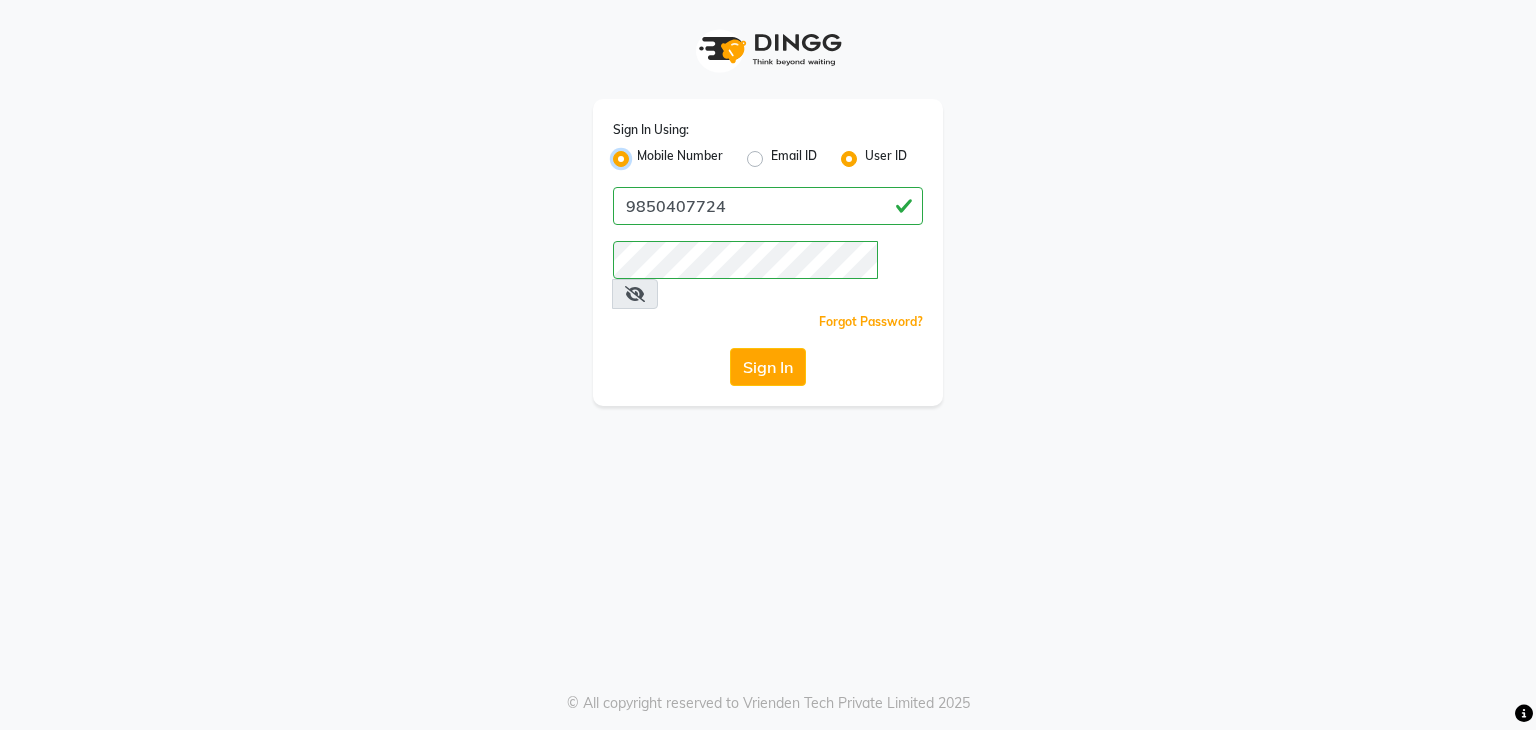radio on "false" 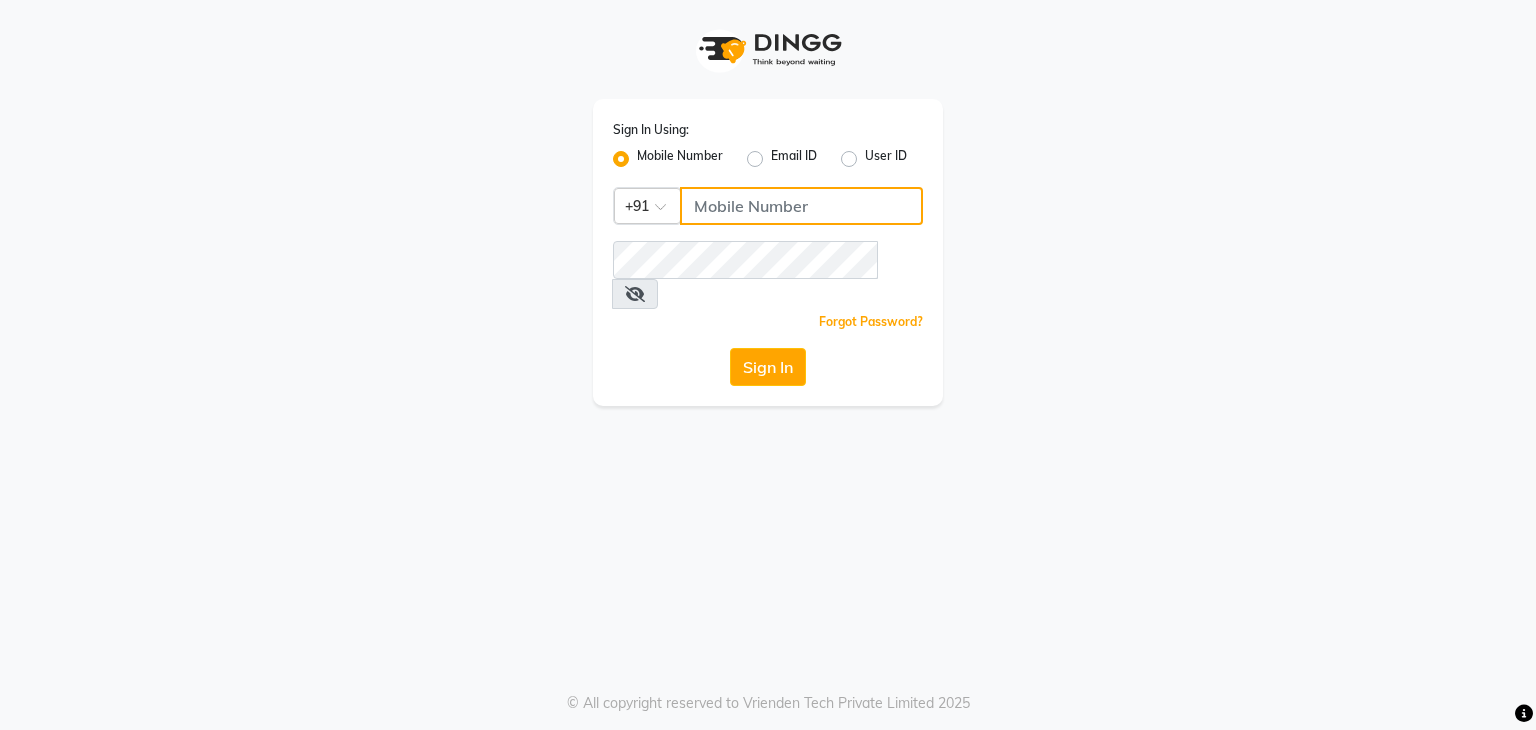 click 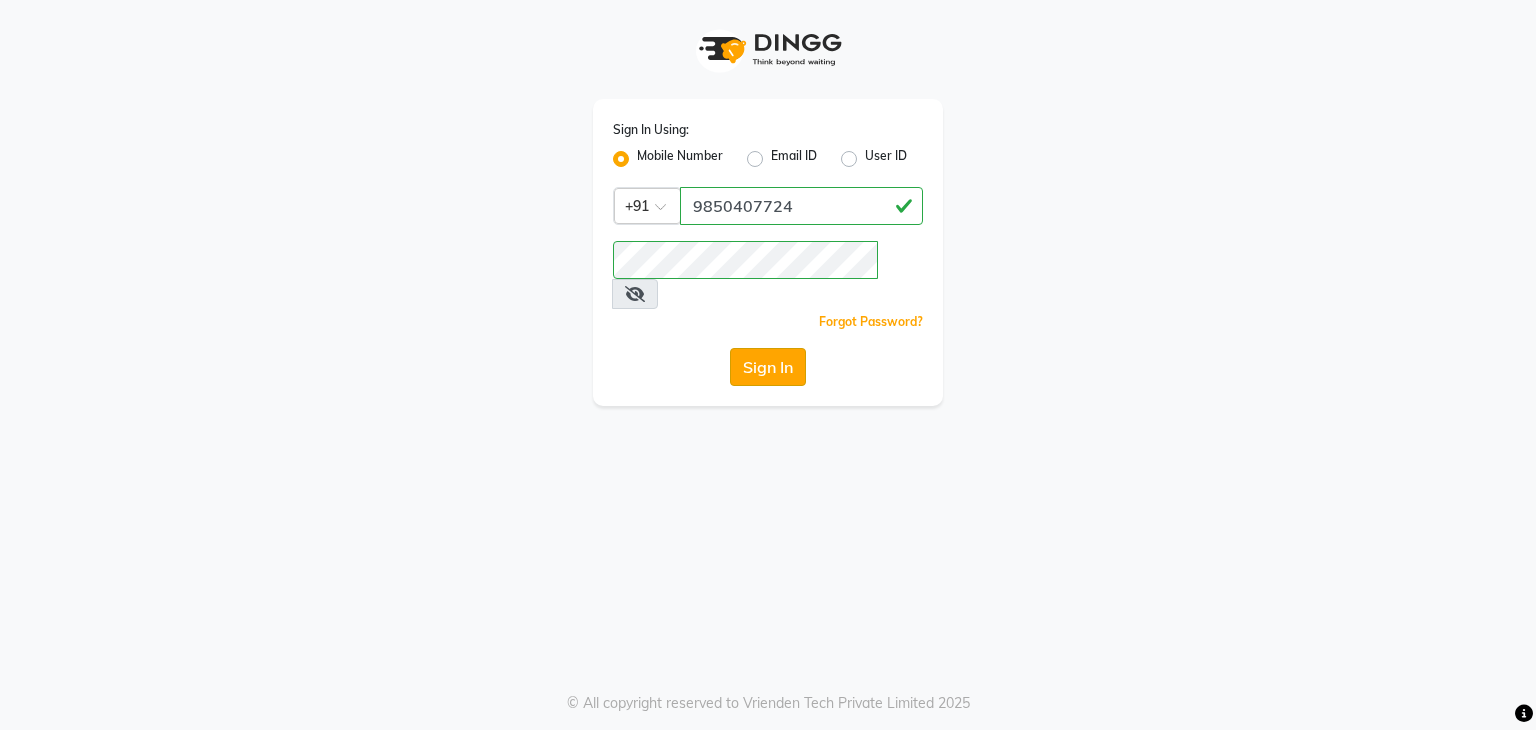 click on "Sign In" 